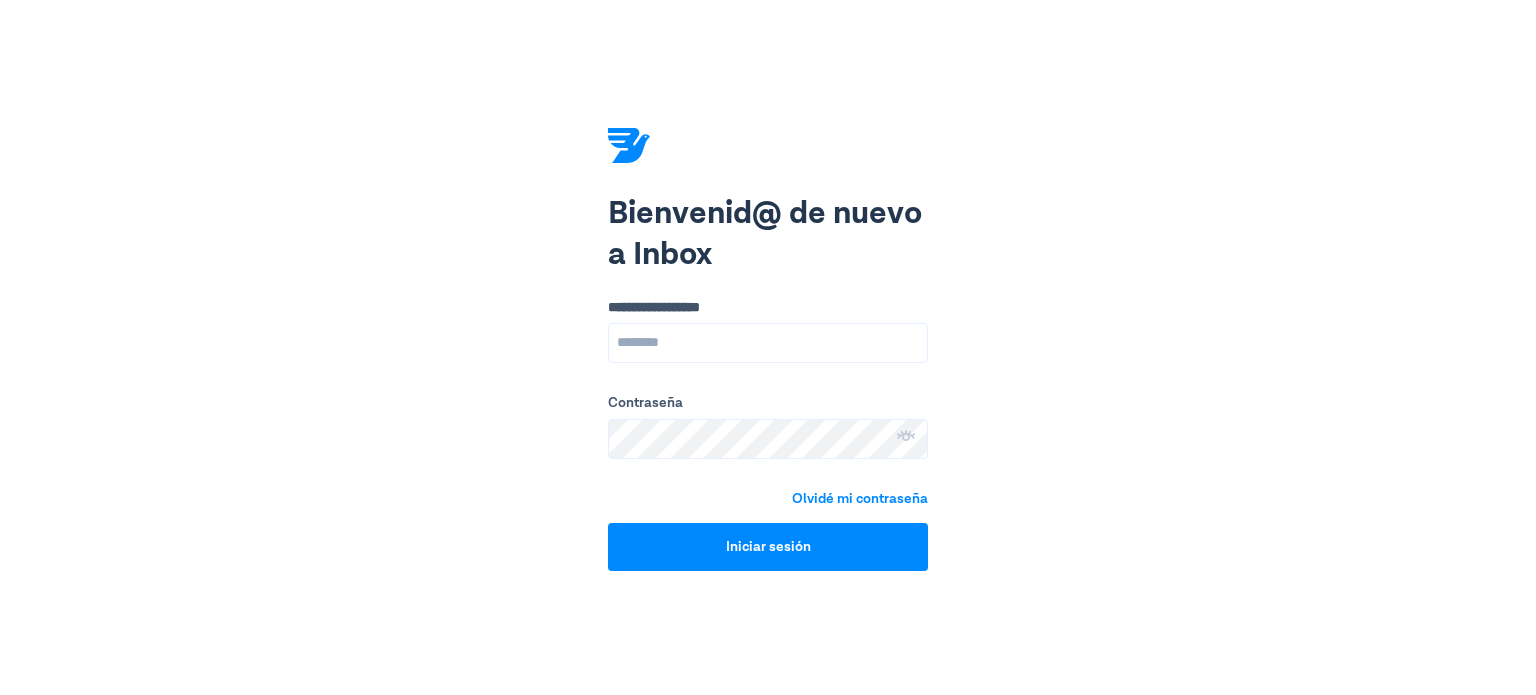 scroll, scrollTop: 0, scrollLeft: 0, axis: both 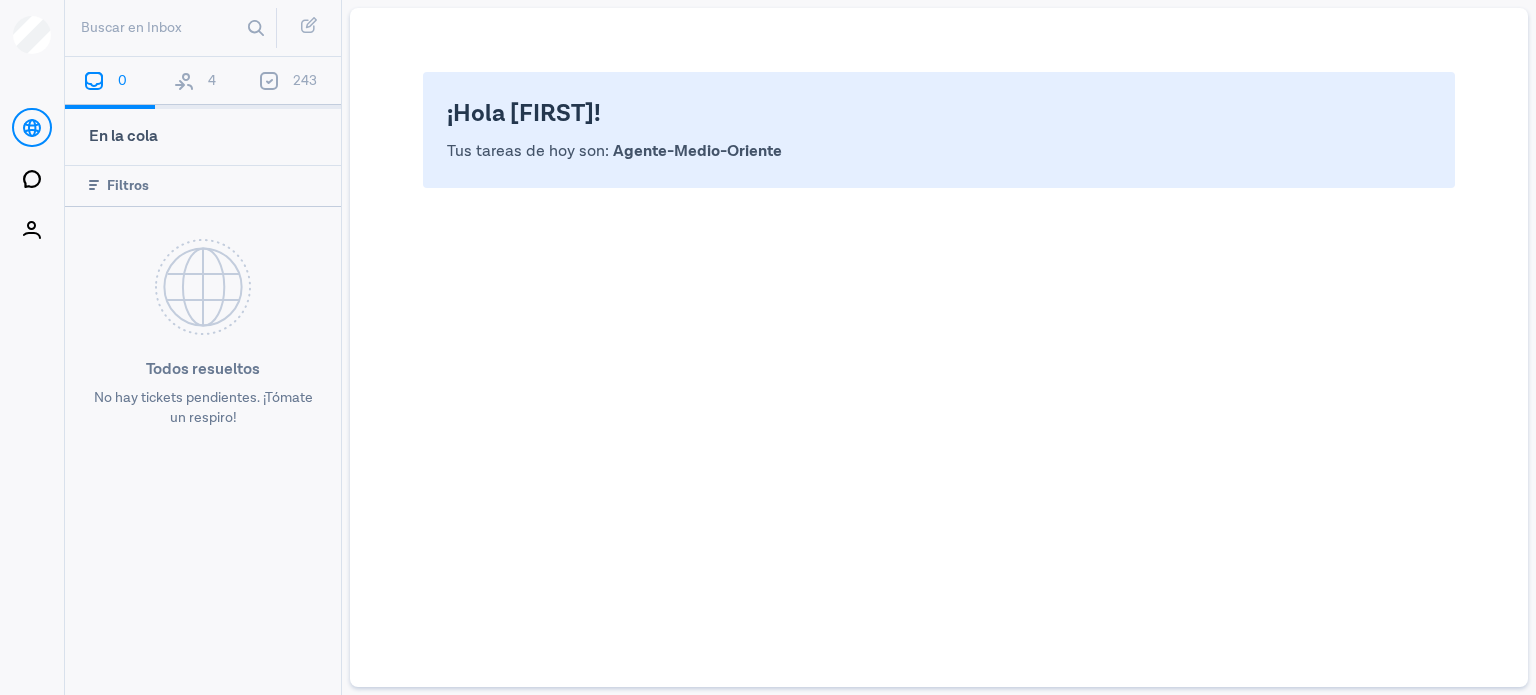 click at bounding box center (186, 77) 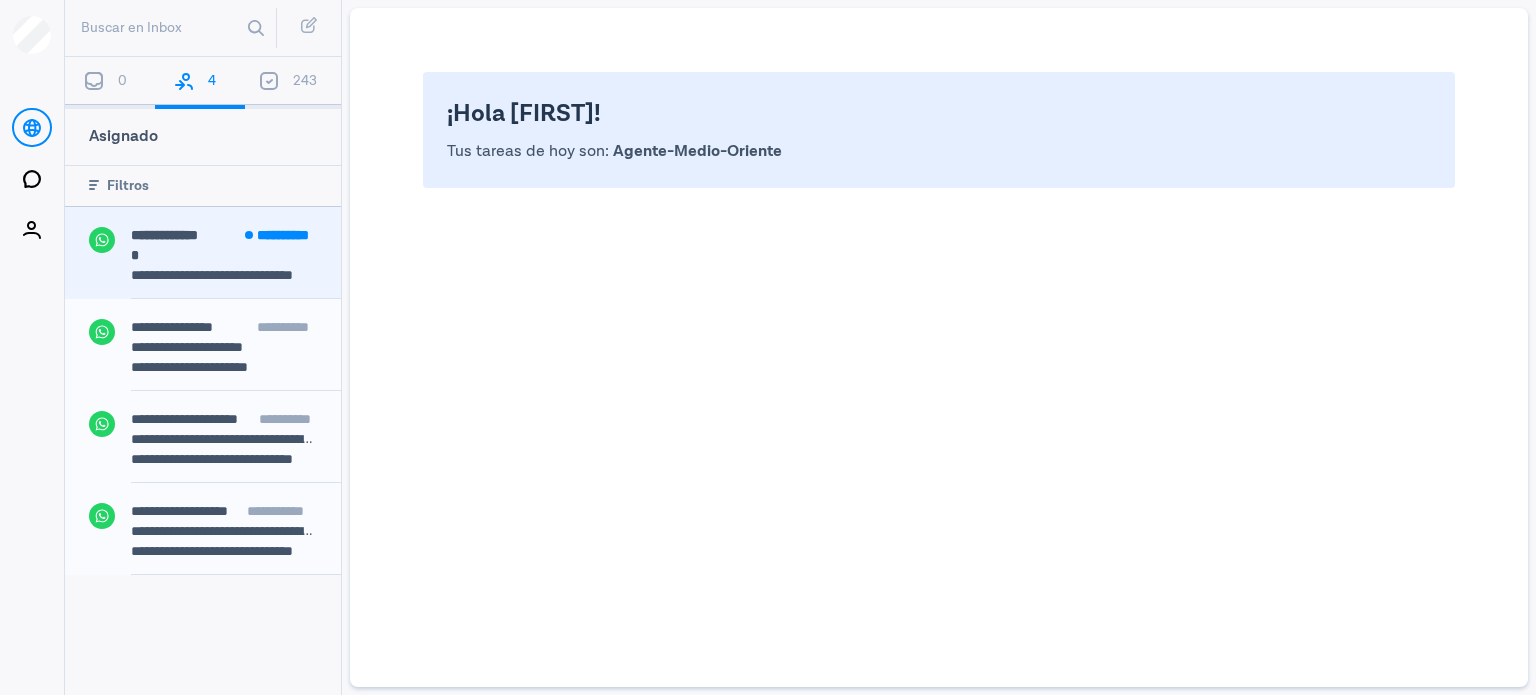 click on "*" at bounding box center (224, 255) 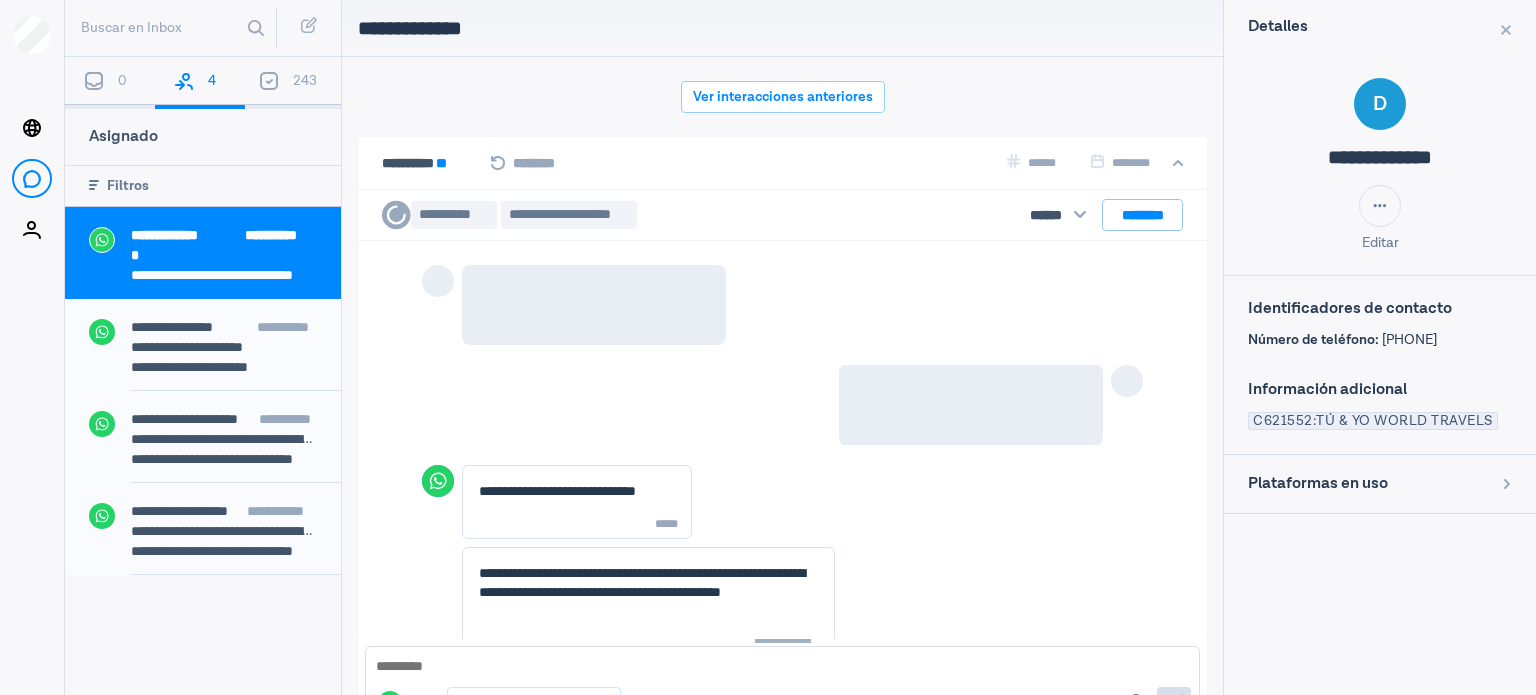 scroll, scrollTop: 1740, scrollLeft: 0, axis: vertical 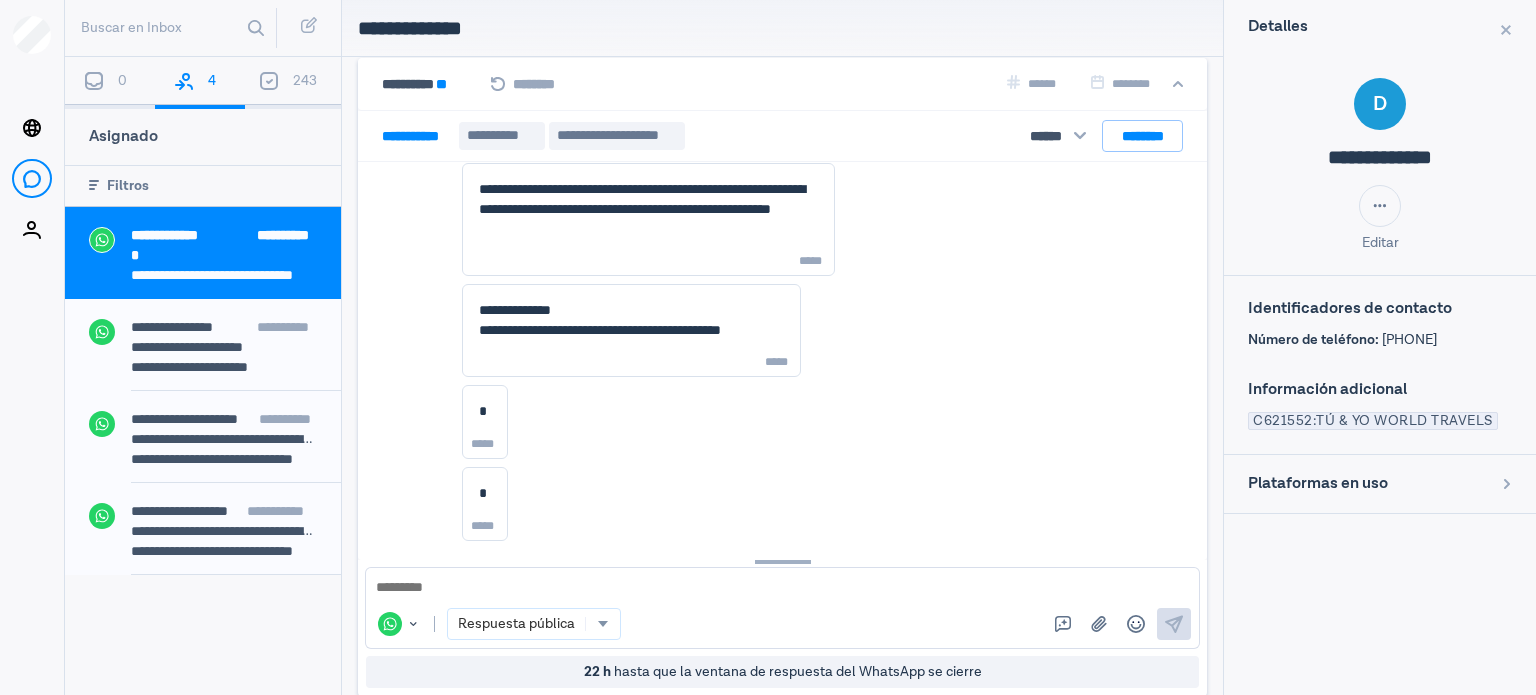 click on "WhatsApp Cambiar canal o identificador : WhatsApp Respuesta pública Respuestas rápidas Subir archivo Emojis Envía" at bounding box center [782, 608] 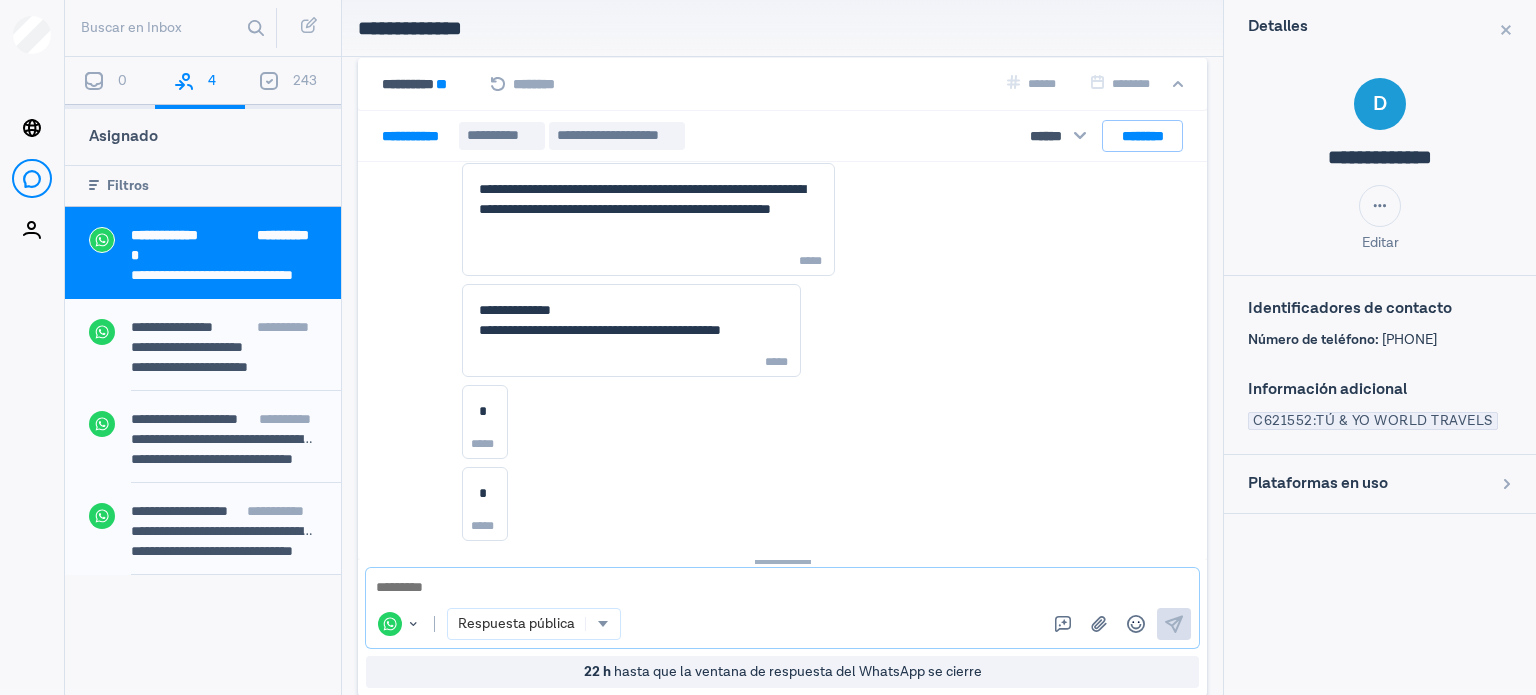 click at bounding box center [782, 588] 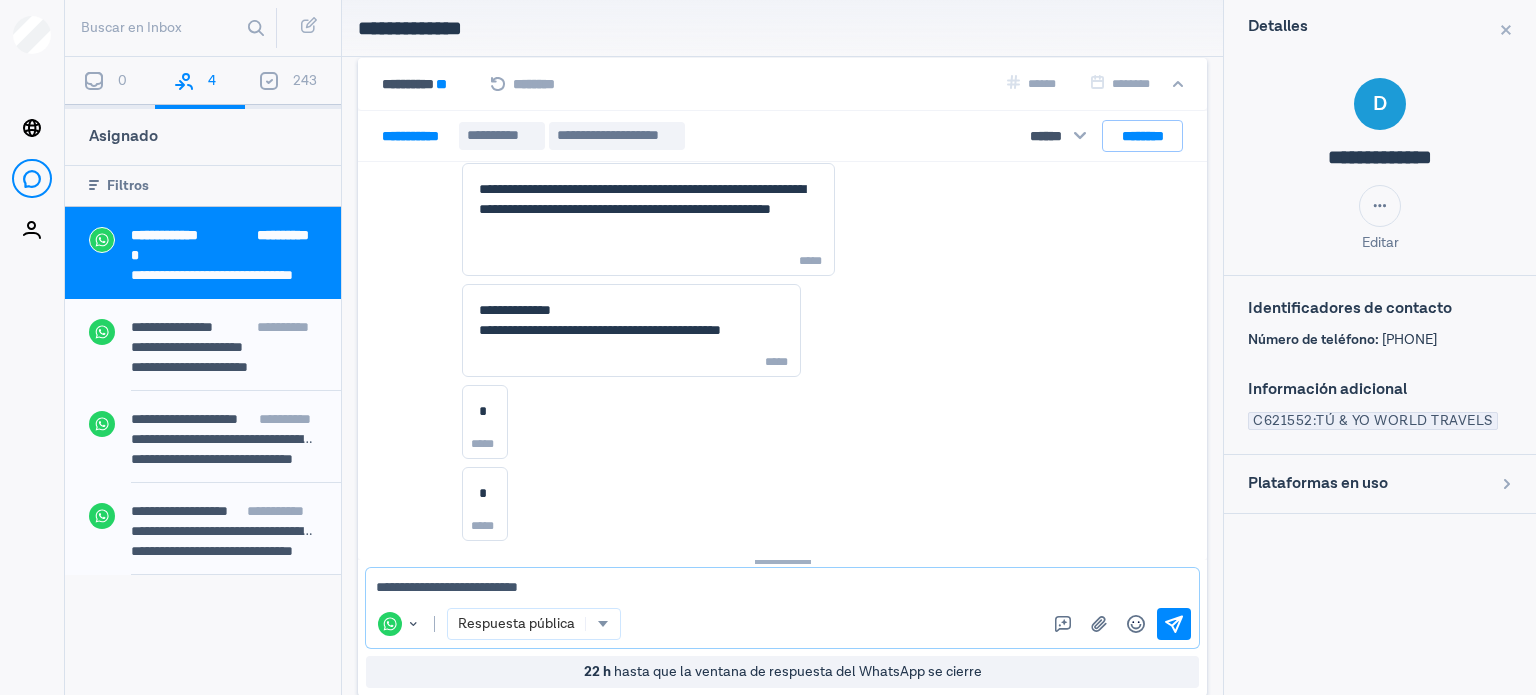 type on "**********" 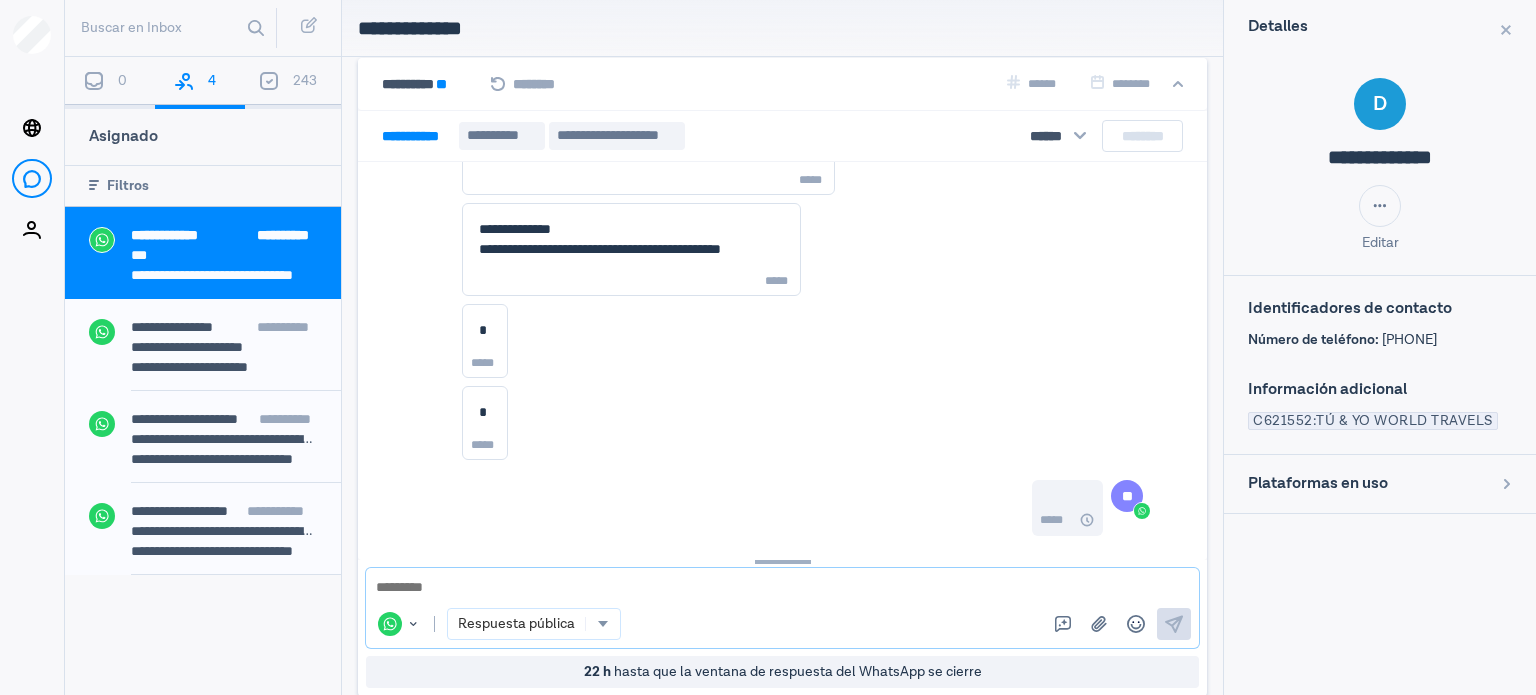 scroll, scrollTop: 1816, scrollLeft: 0, axis: vertical 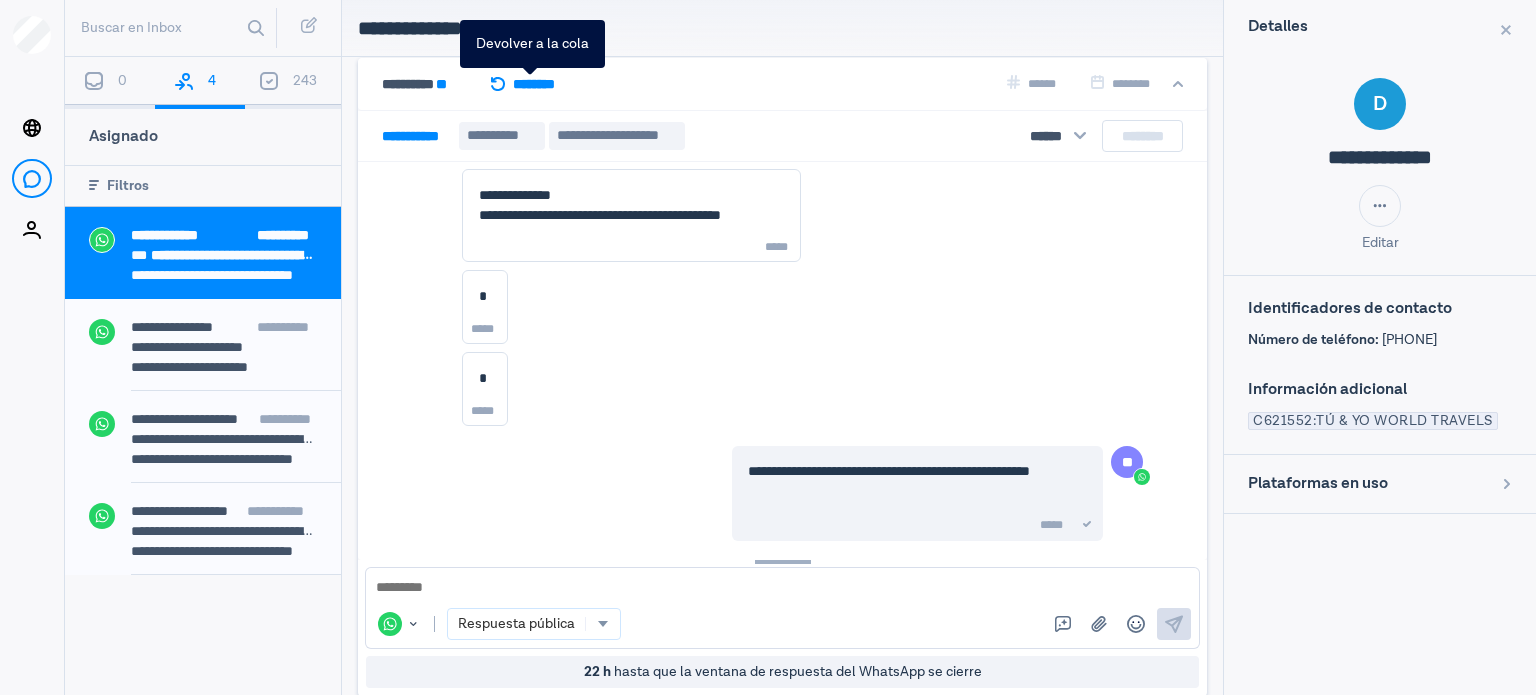 click on "********" at bounding box center [530, 84] 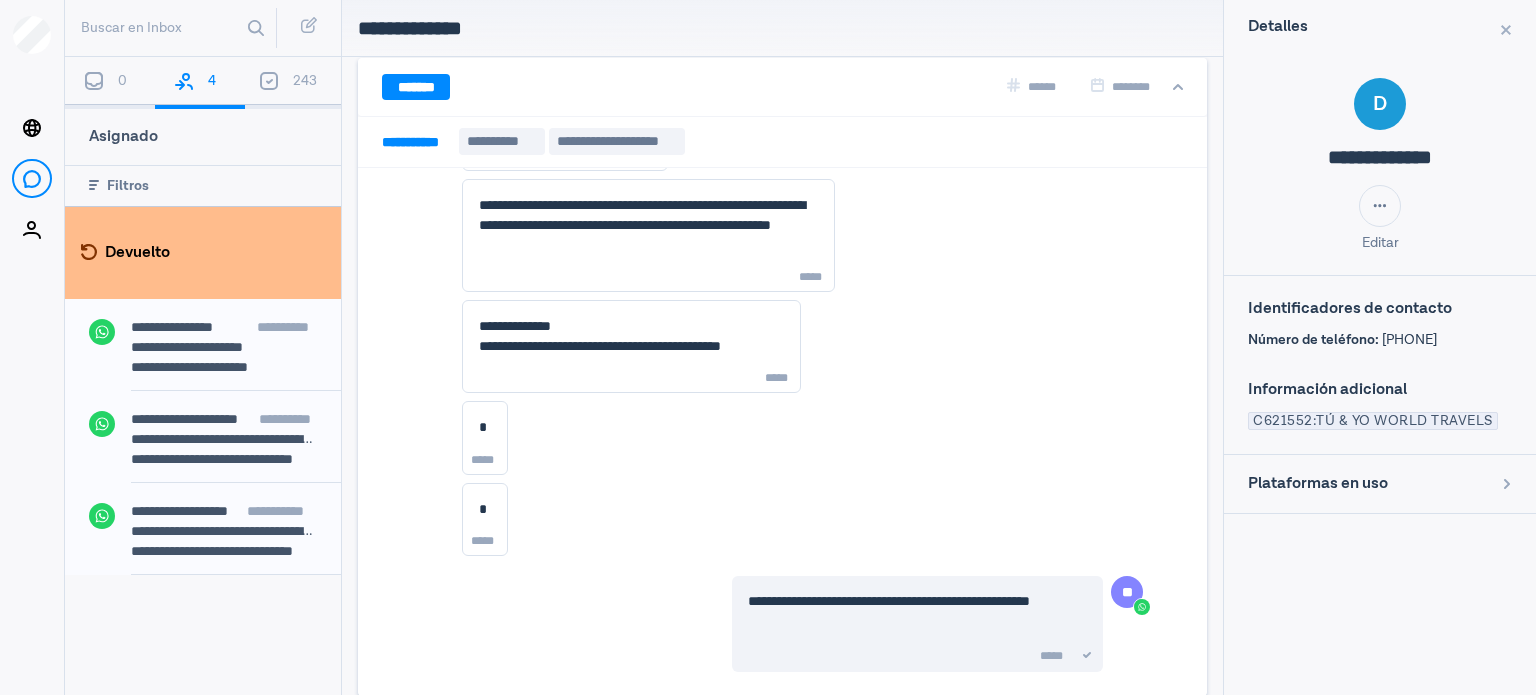 scroll, scrollTop: 1724, scrollLeft: 0, axis: vertical 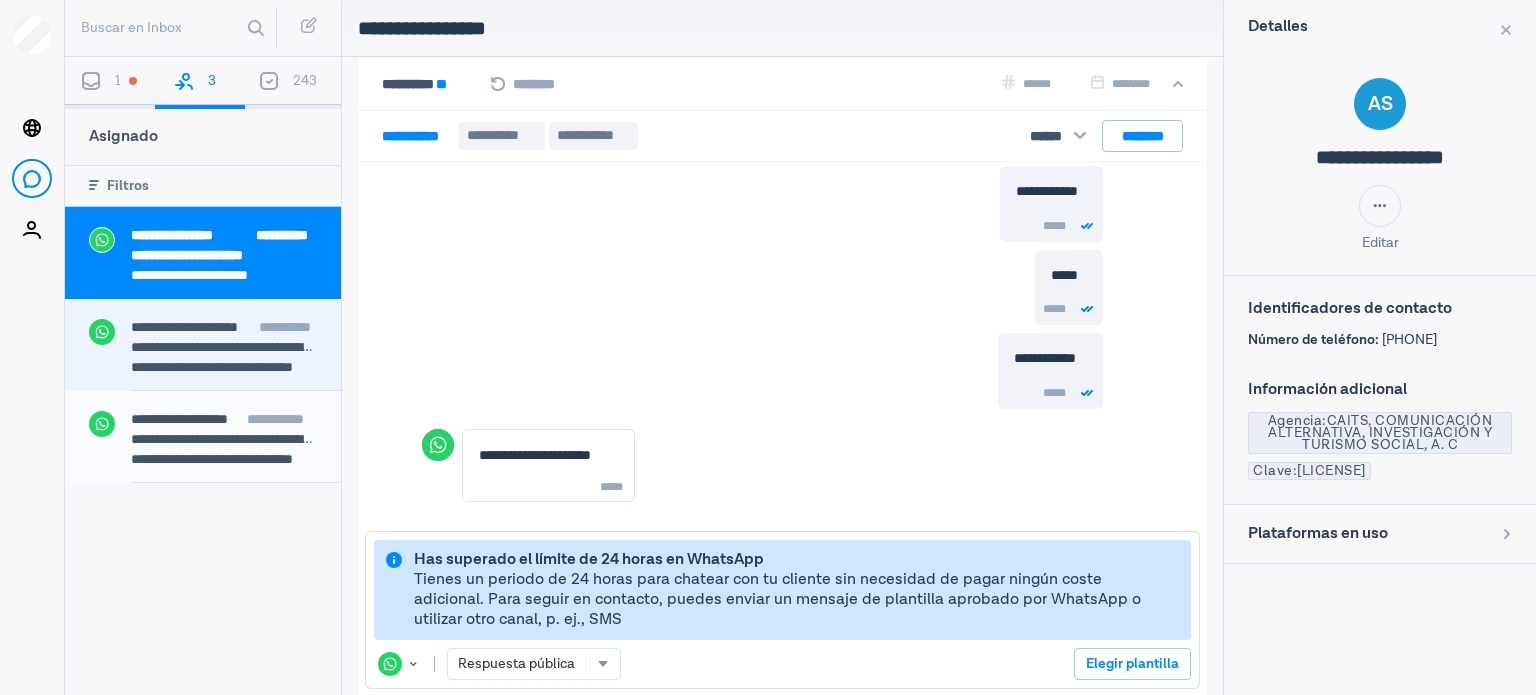 click on "[CREDITCARD]" at bounding box center (236, 339) 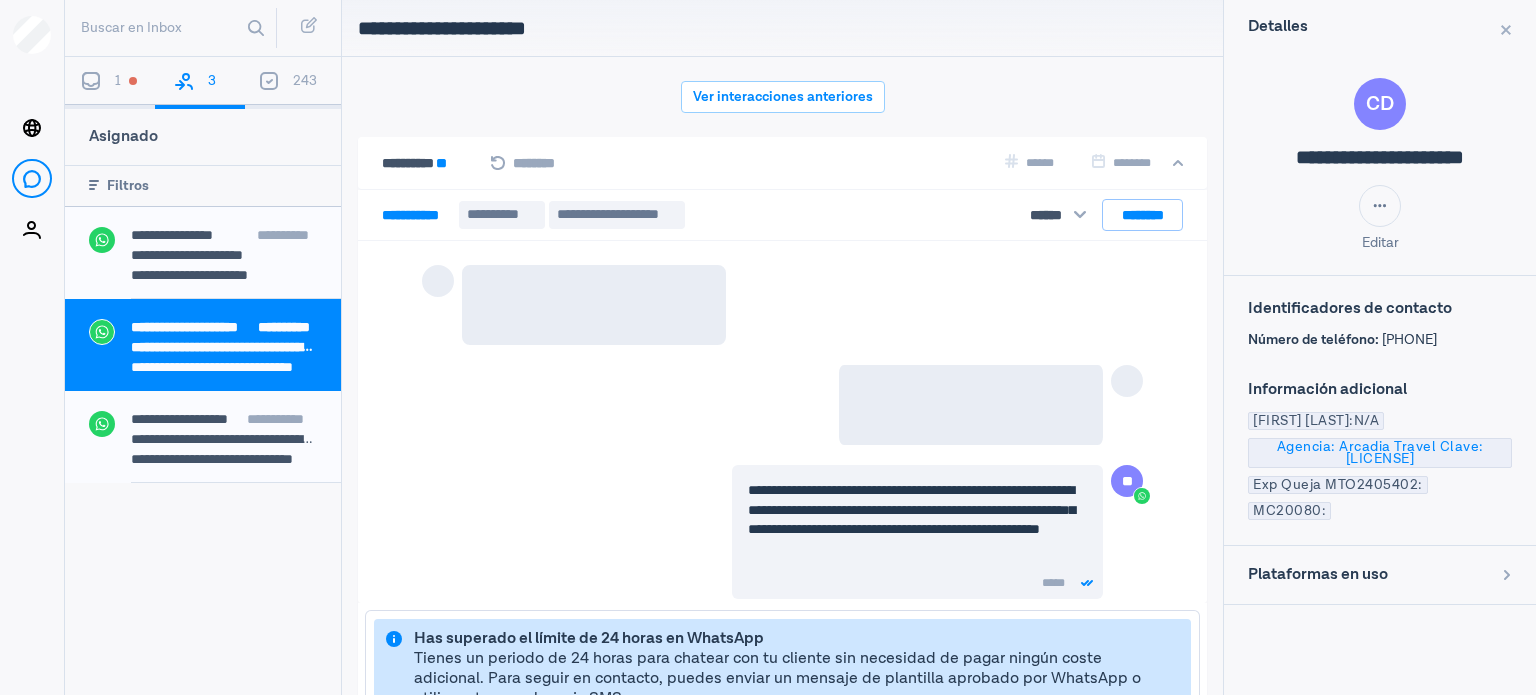 scroll, scrollTop: 1764, scrollLeft: 0, axis: vertical 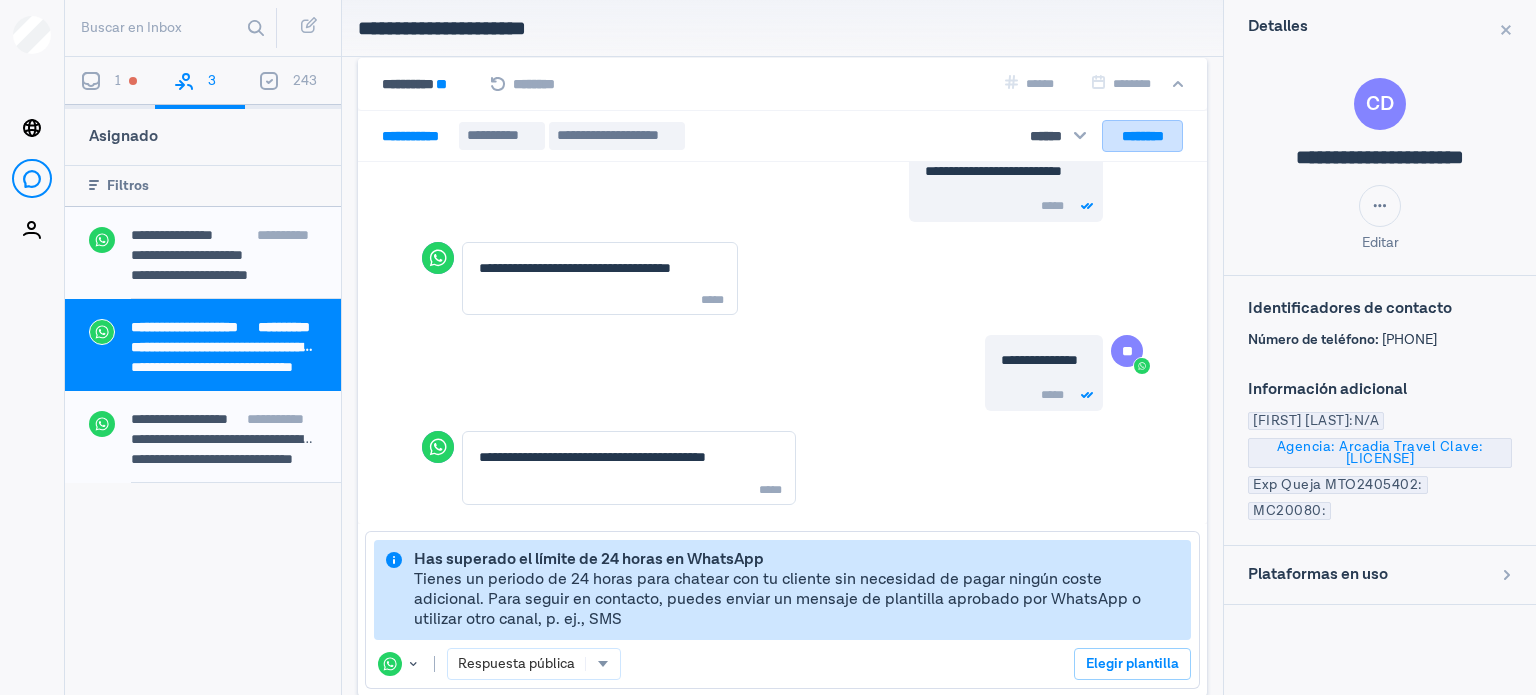 click on "********" at bounding box center [1142, 136] 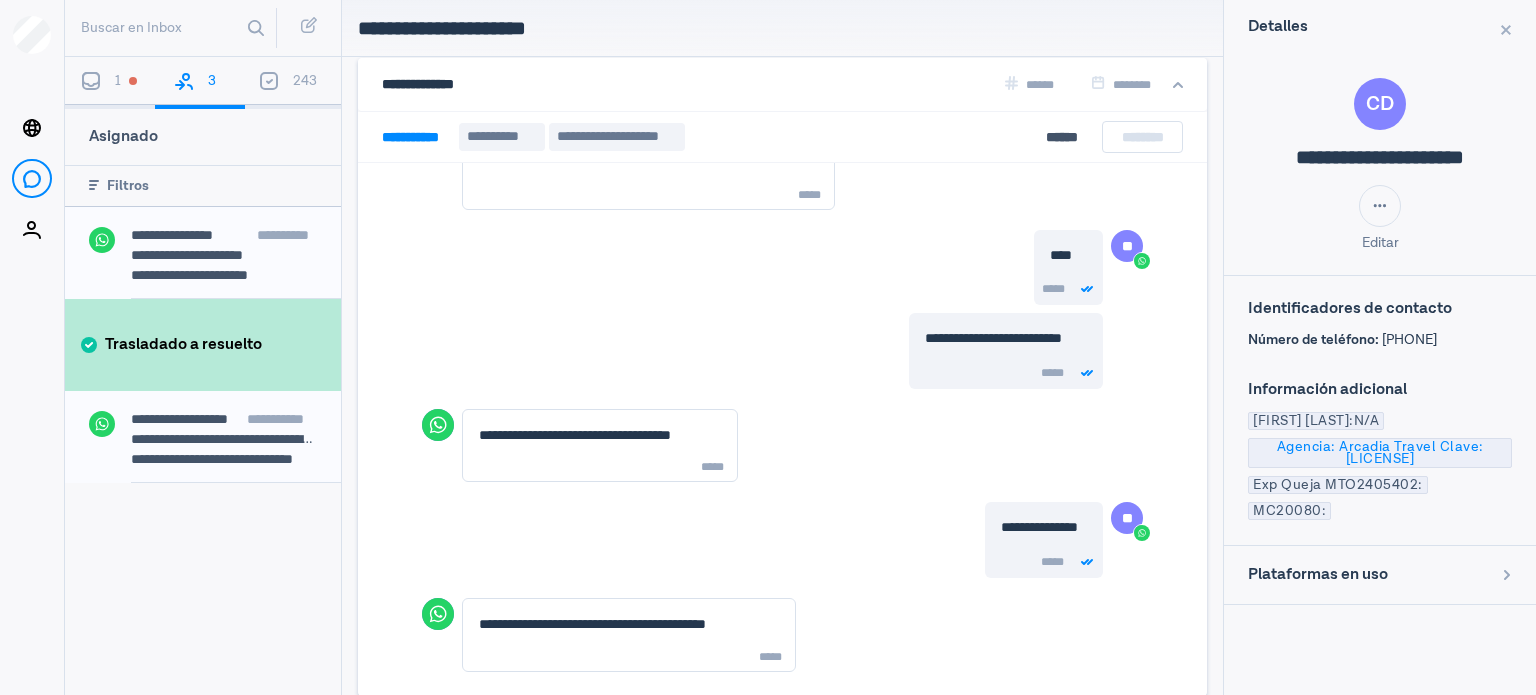 scroll, scrollTop: 1592, scrollLeft: 0, axis: vertical 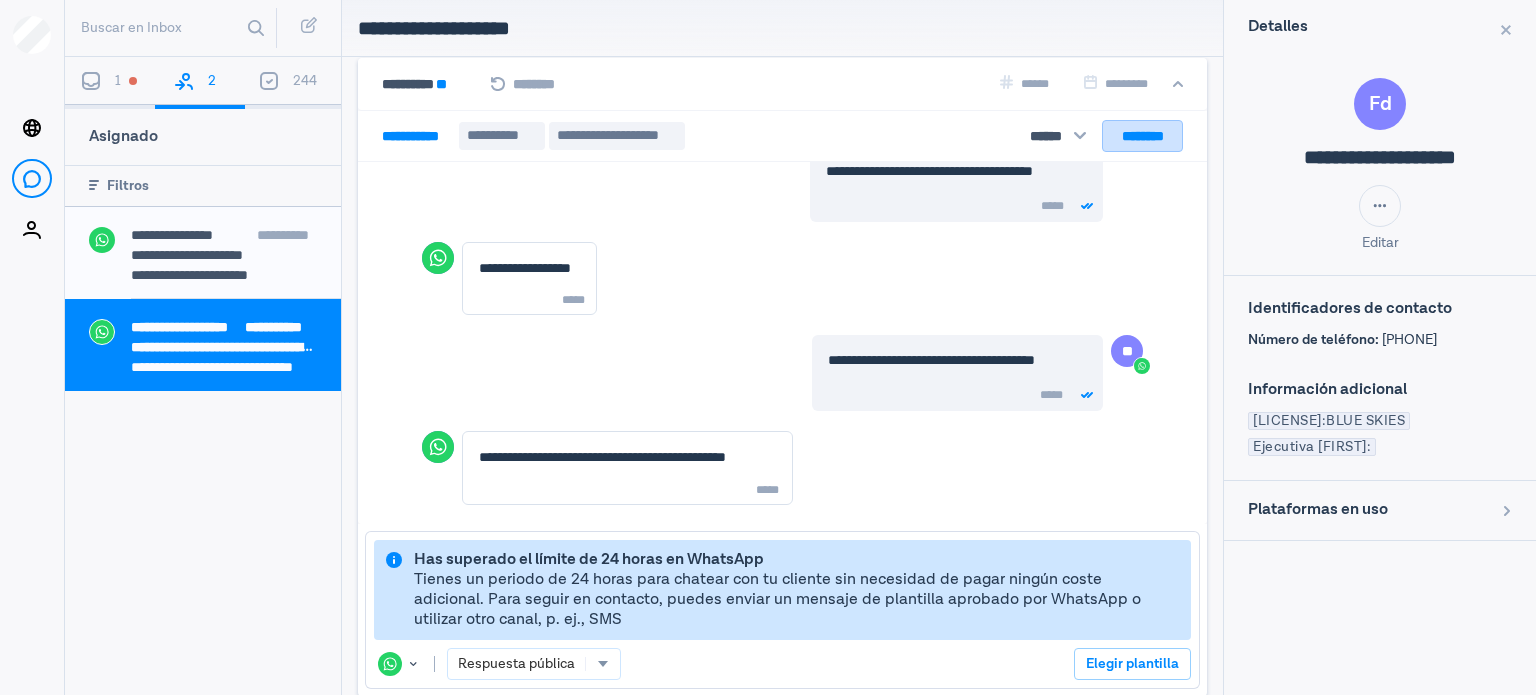 click on "********" at bounding box center [1142, 136] 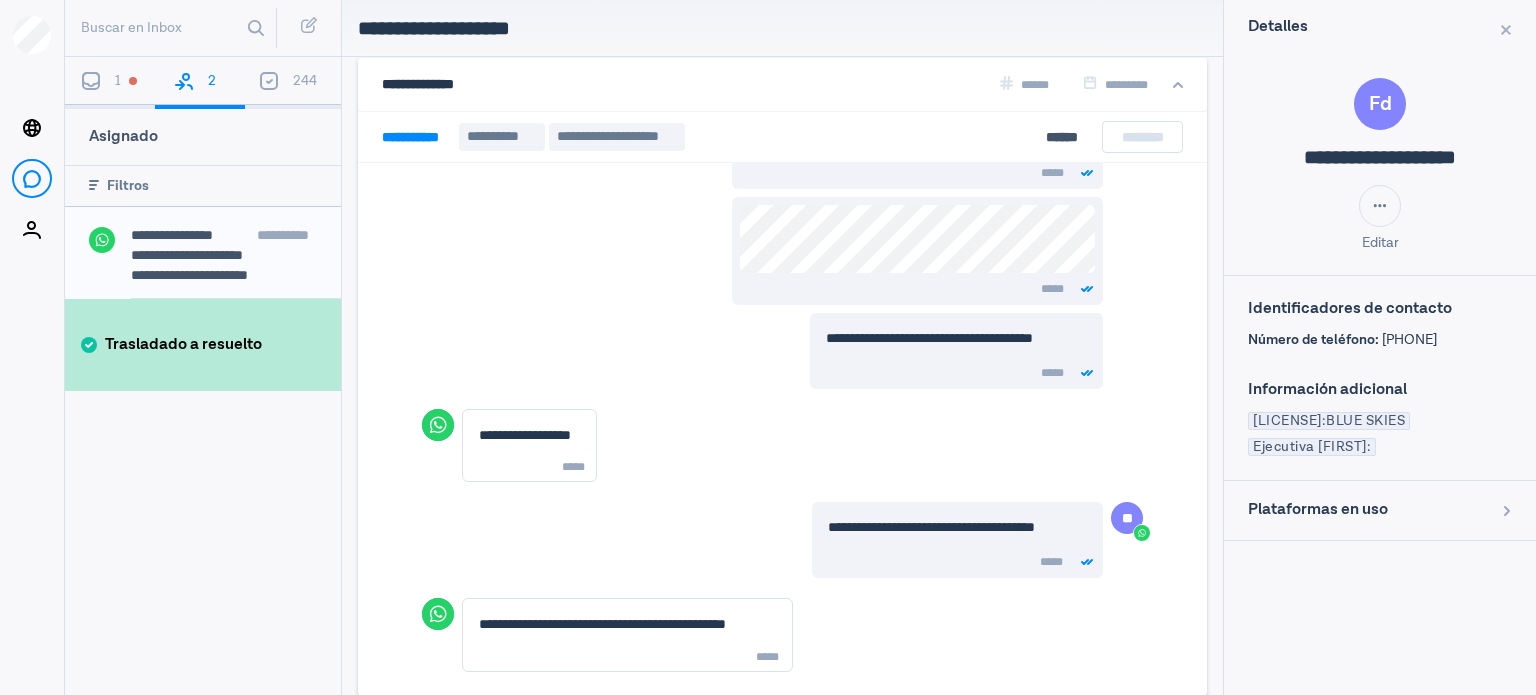 scroll, scrollTop: 2202, scrollLeft: 0, axis: vertical 